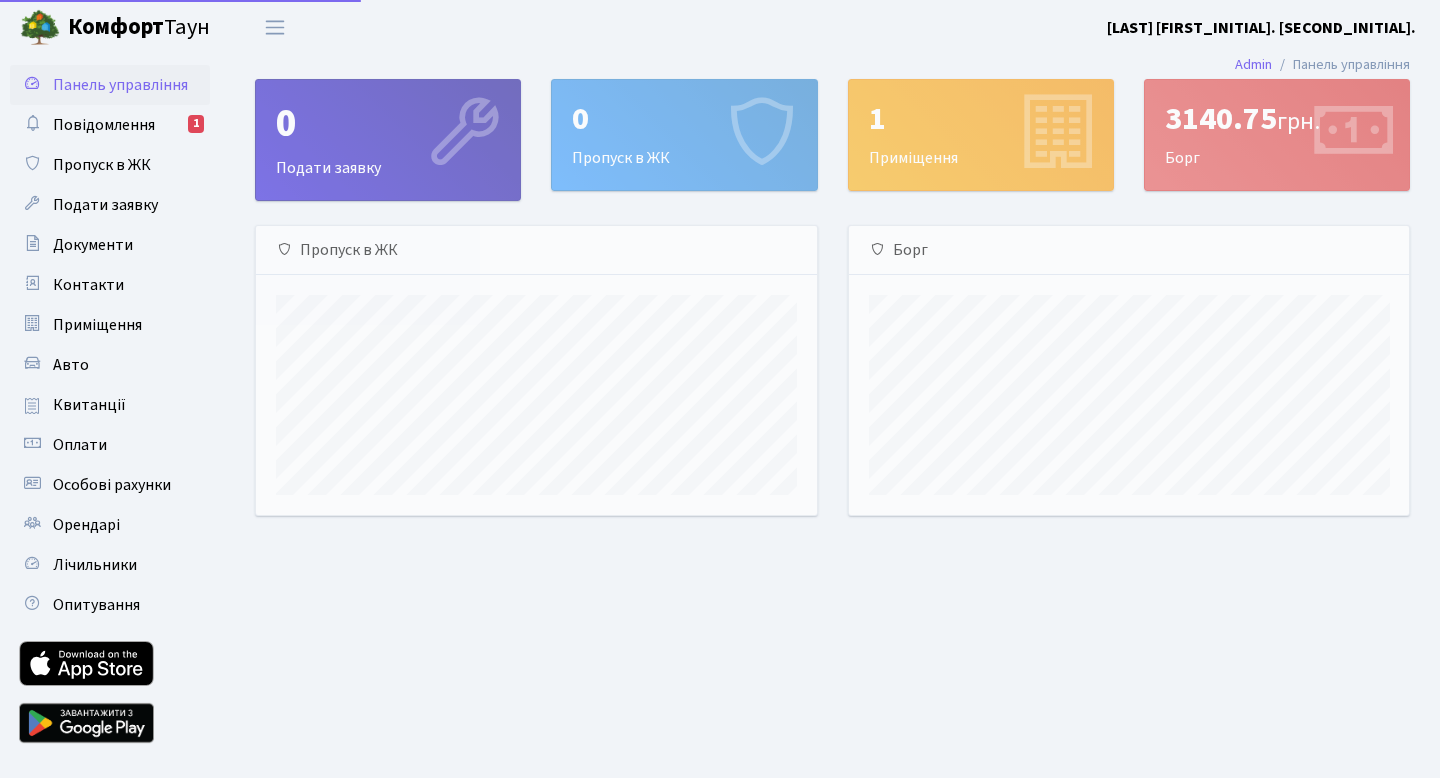 scroll, scrollTop: 0, scrollLeft: 0, axis: both 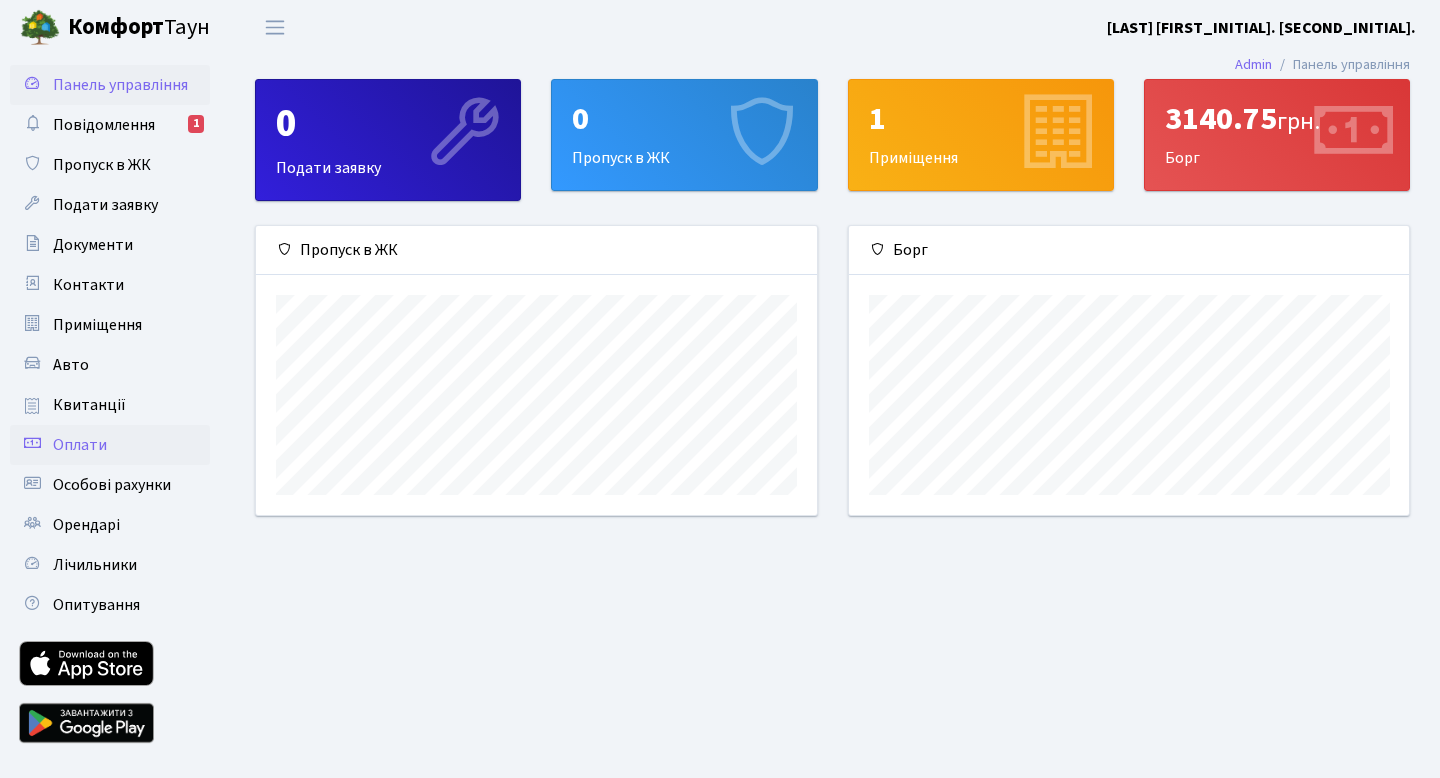 click on "Оплати" at bounding box center [80, 445] 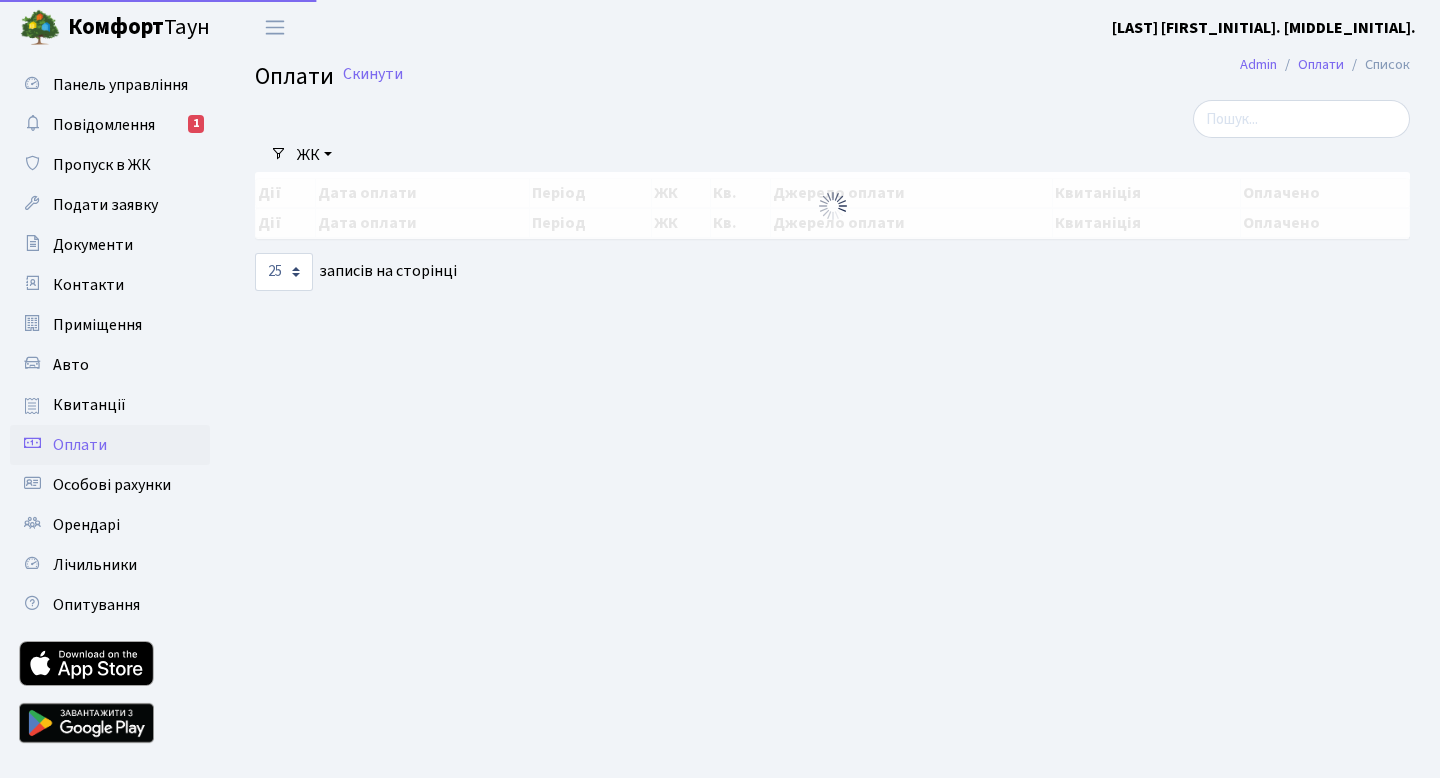 select on "25" 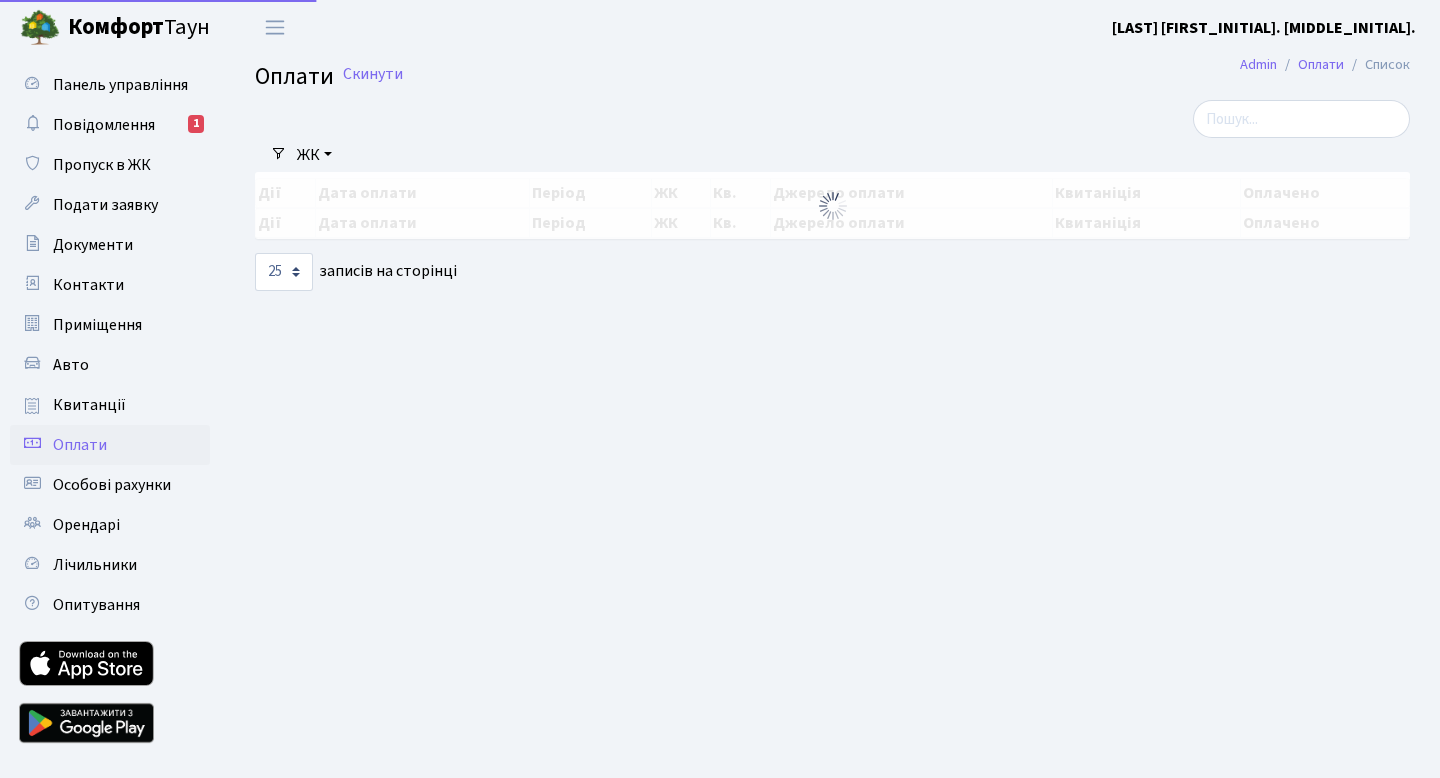 scroll, scrollTop: 0, scrollLeft: 0, axis: both 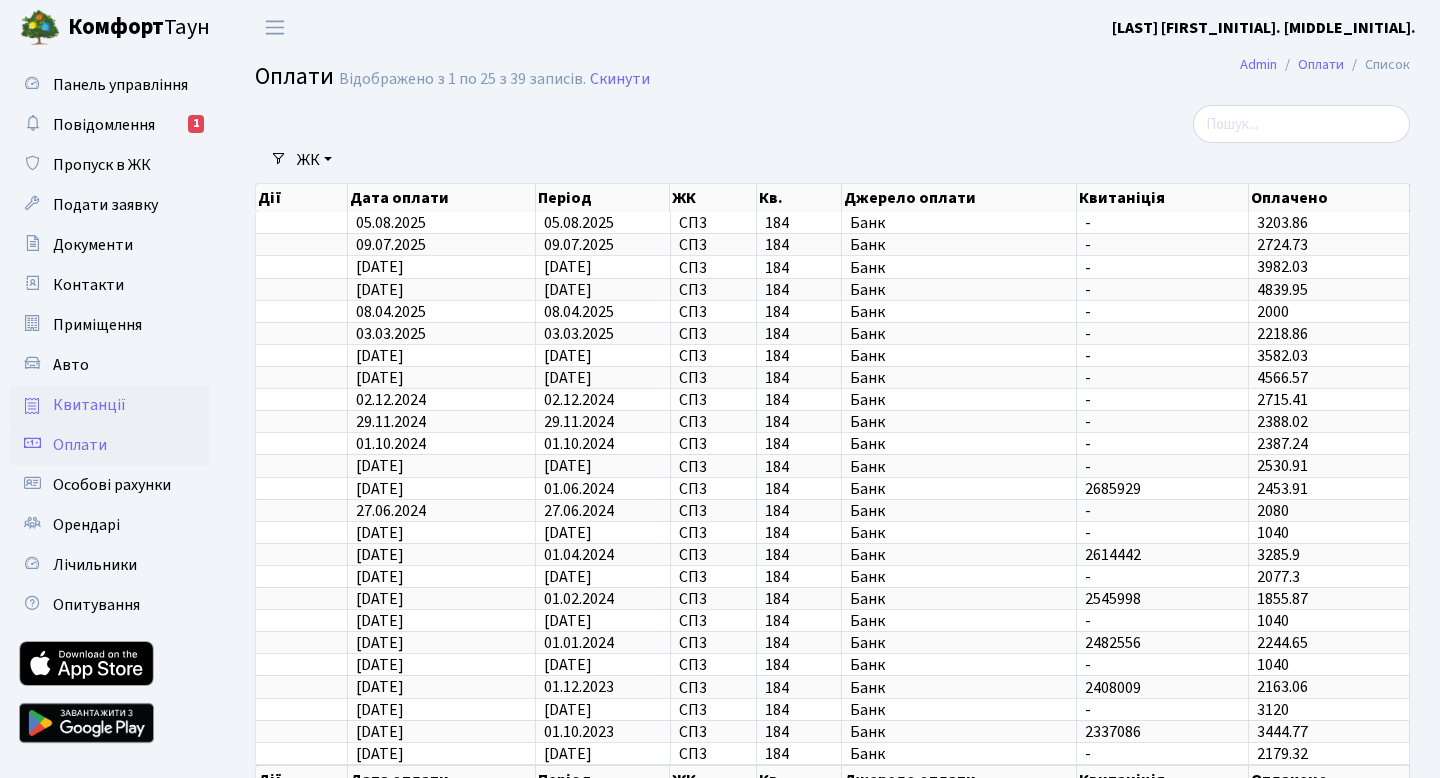 click on "Квитанції" at bounding box center [89, 405] 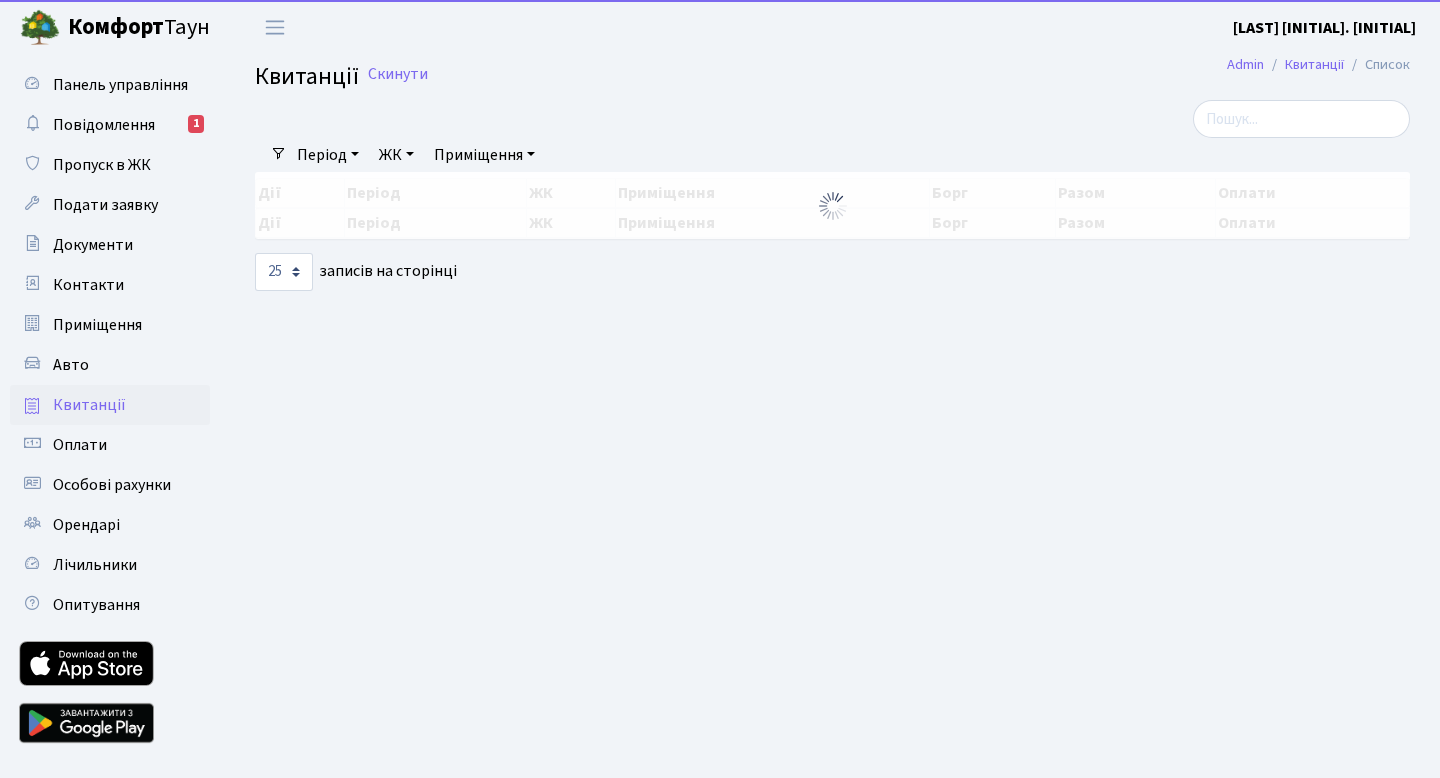 select on "25" 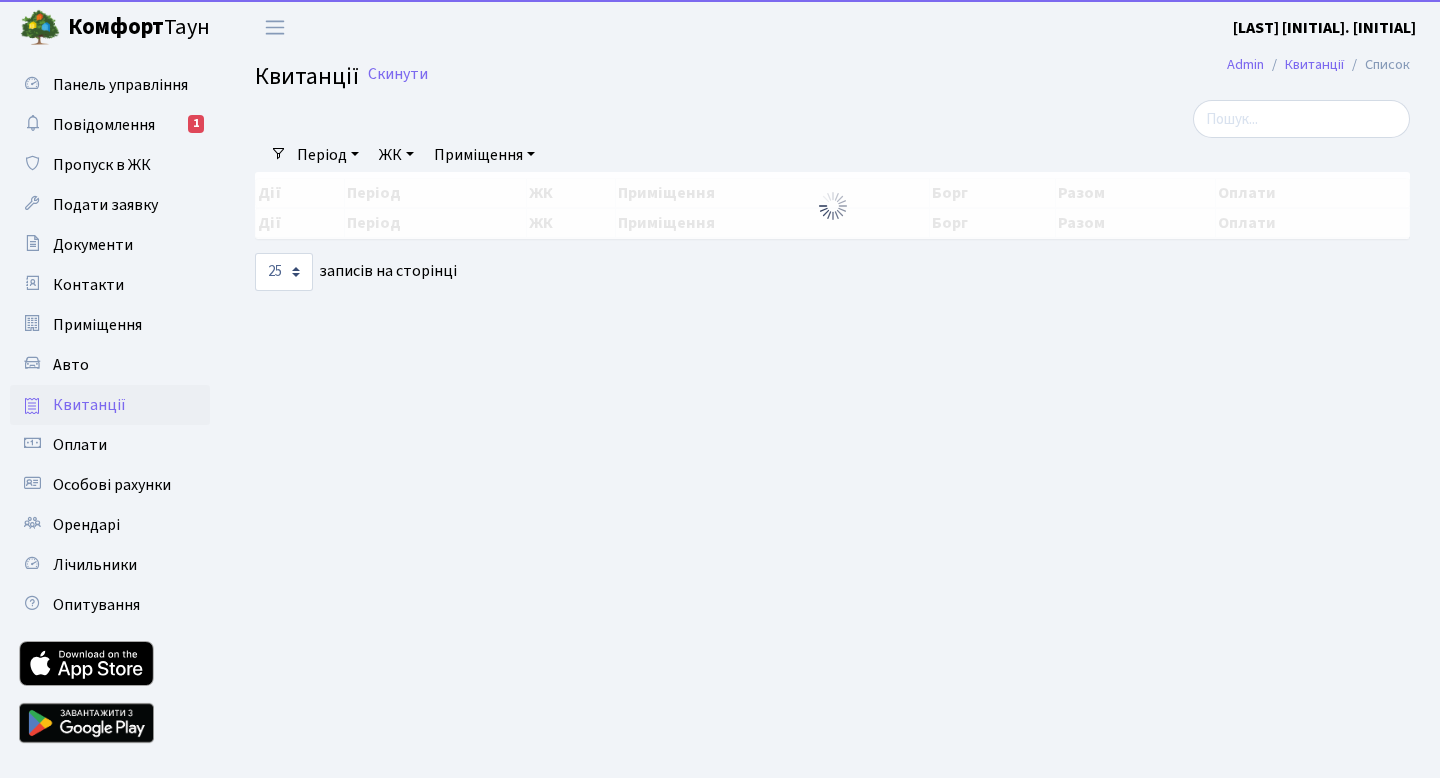 scroll, scrollTop: 0, scrollLeft: 0, axis: both 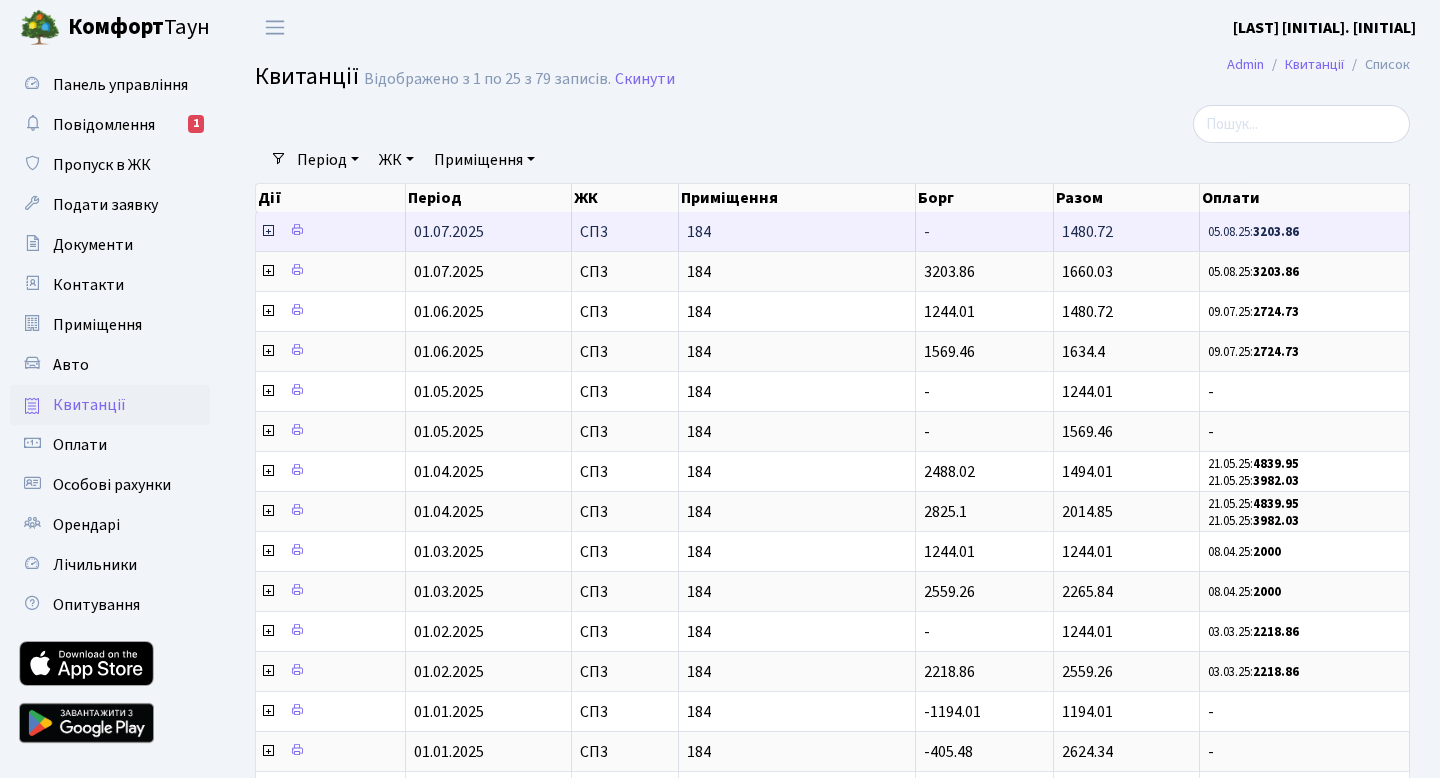 click at bounding box center [268, 231] 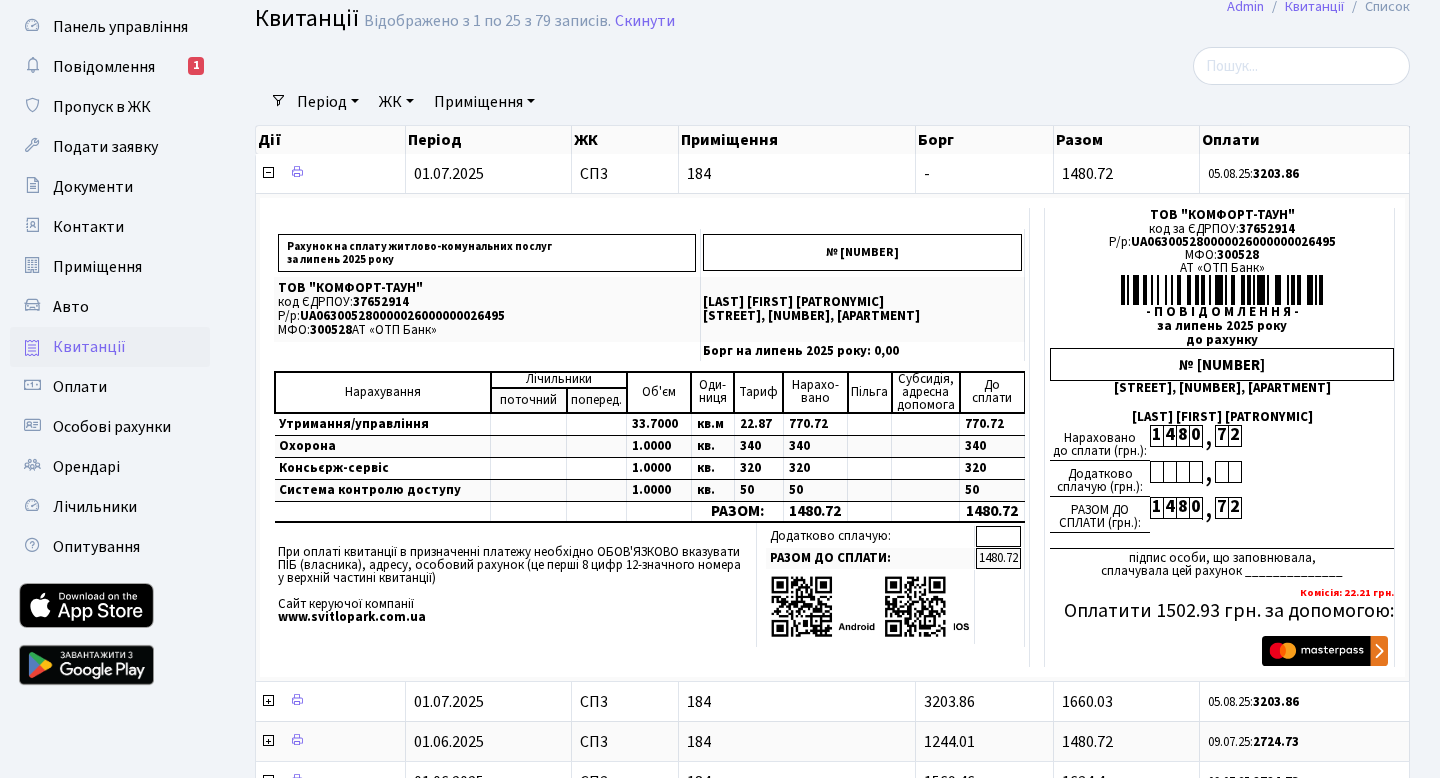 scroll, scrollTop: 124, scrollLeft: 0, axis: vertical 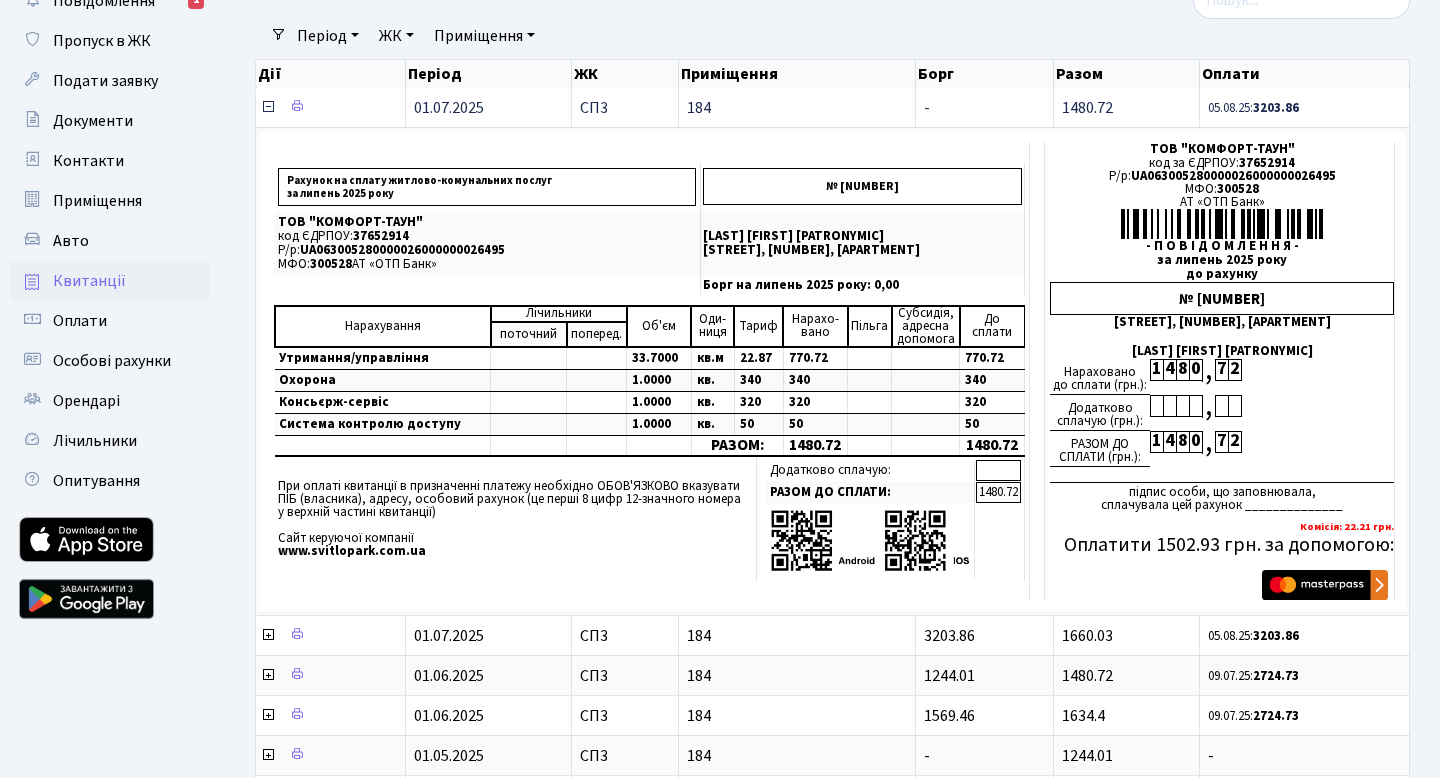click at bounding box center (268, 107) 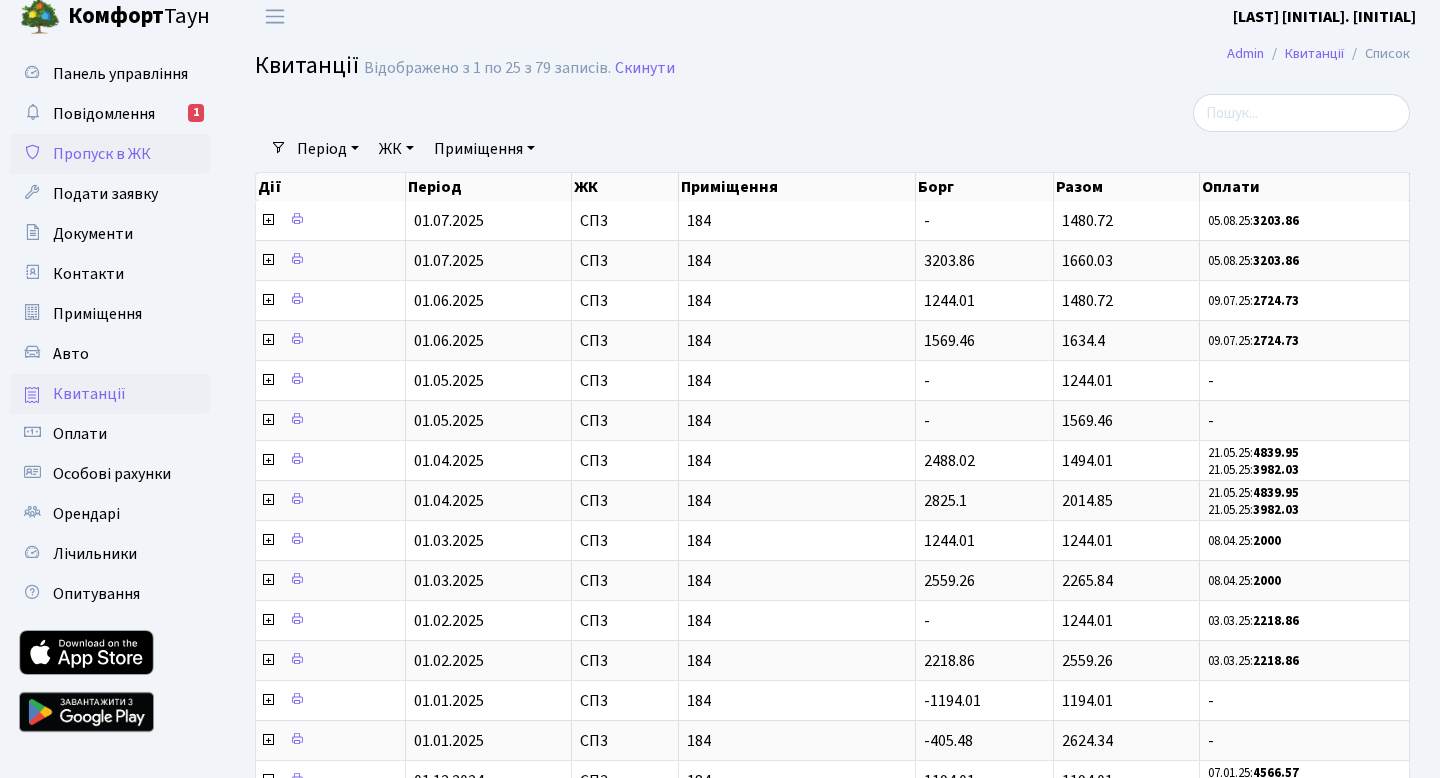 scroll, scrollTop: 0, scrollLeft: 0, axis: both 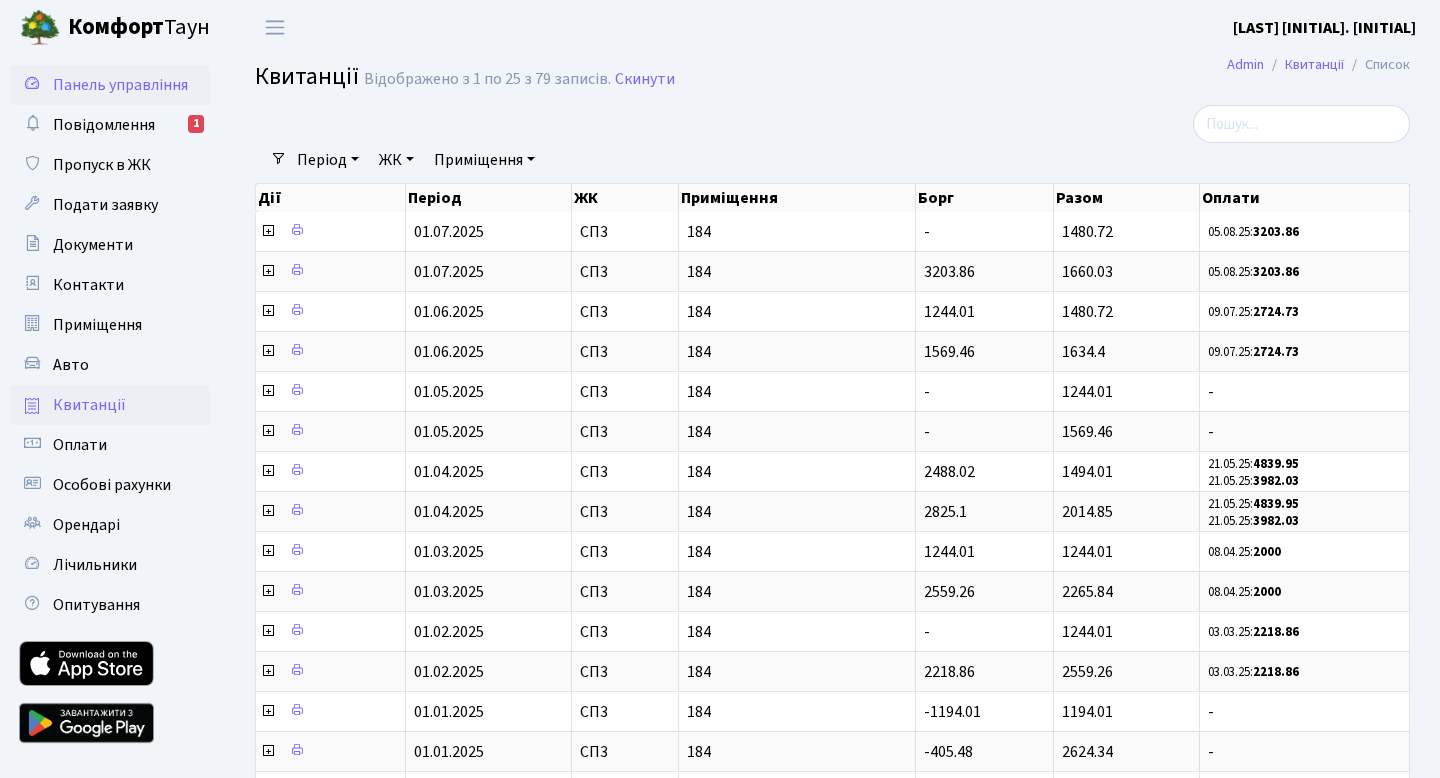 click on "Панель управління" at bounding box center [110, 85] 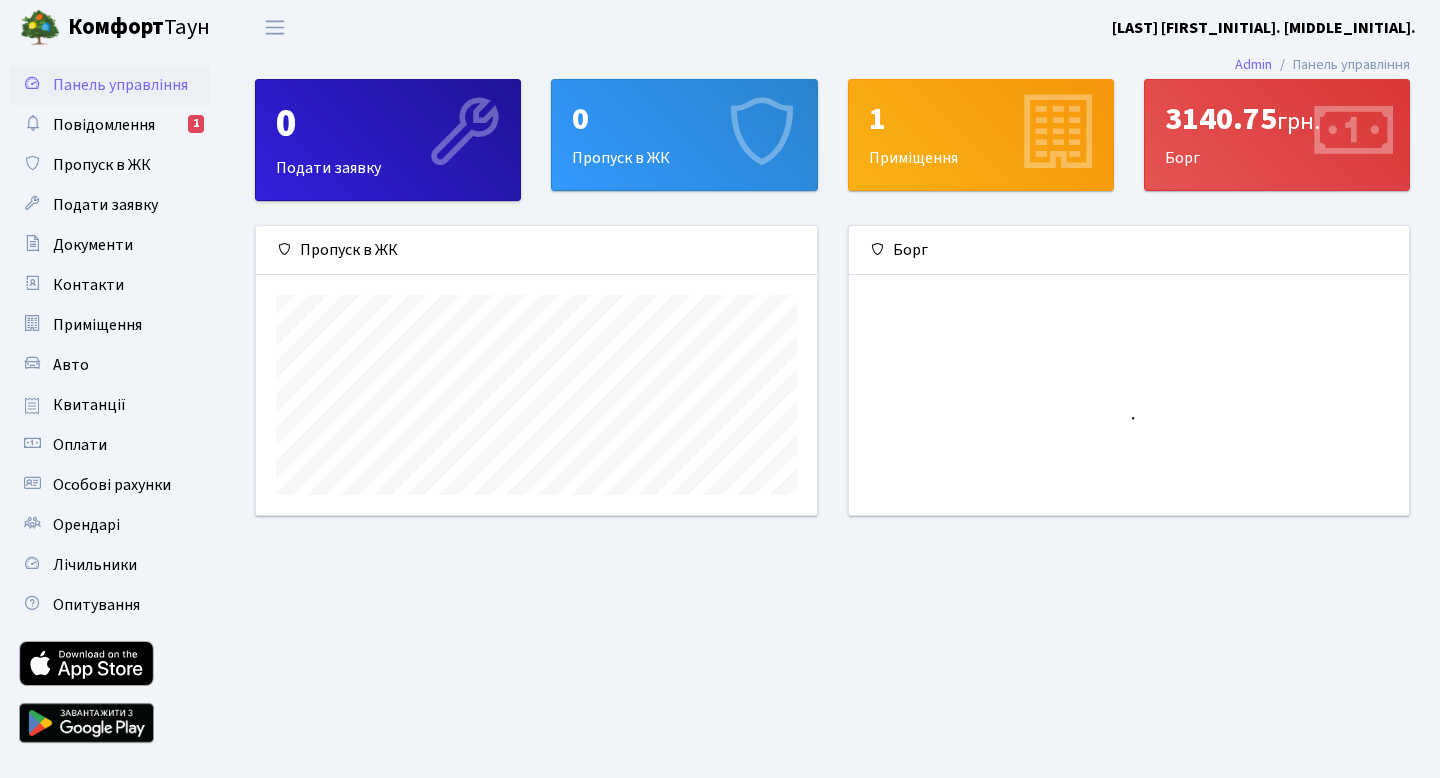 scroll, scrollTop: 0, scrollLeft: 0, axis: both 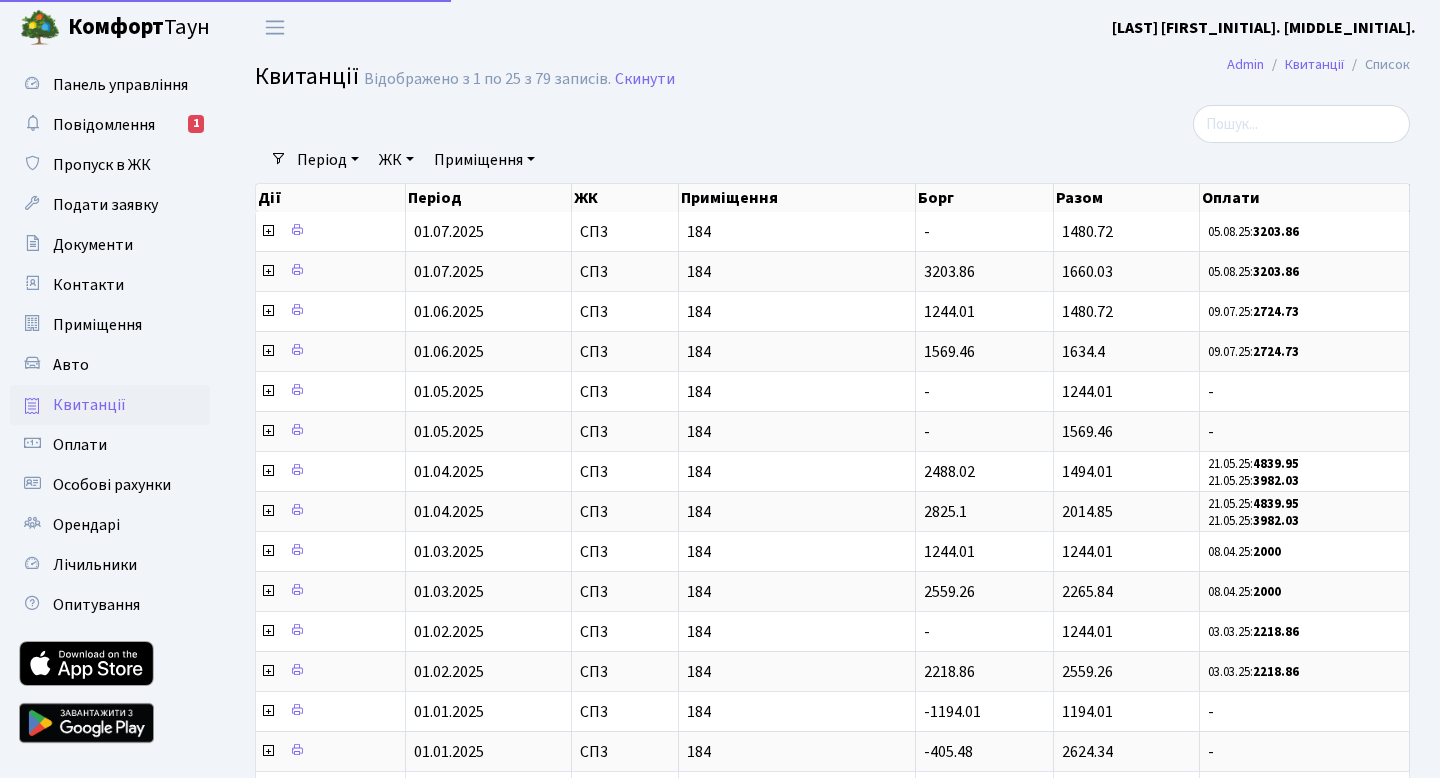 select on "25" 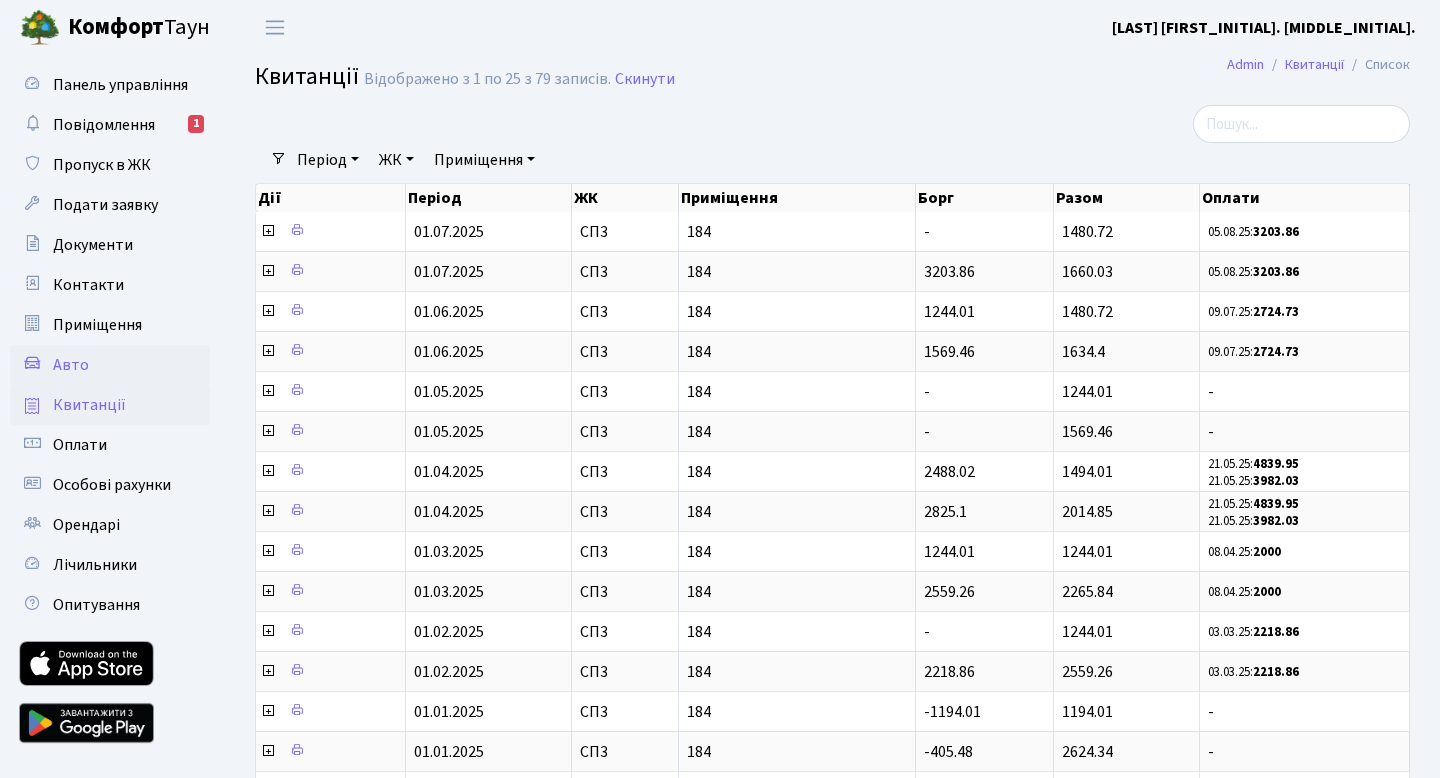 click on "Авто" at bounding box center (71, 365) 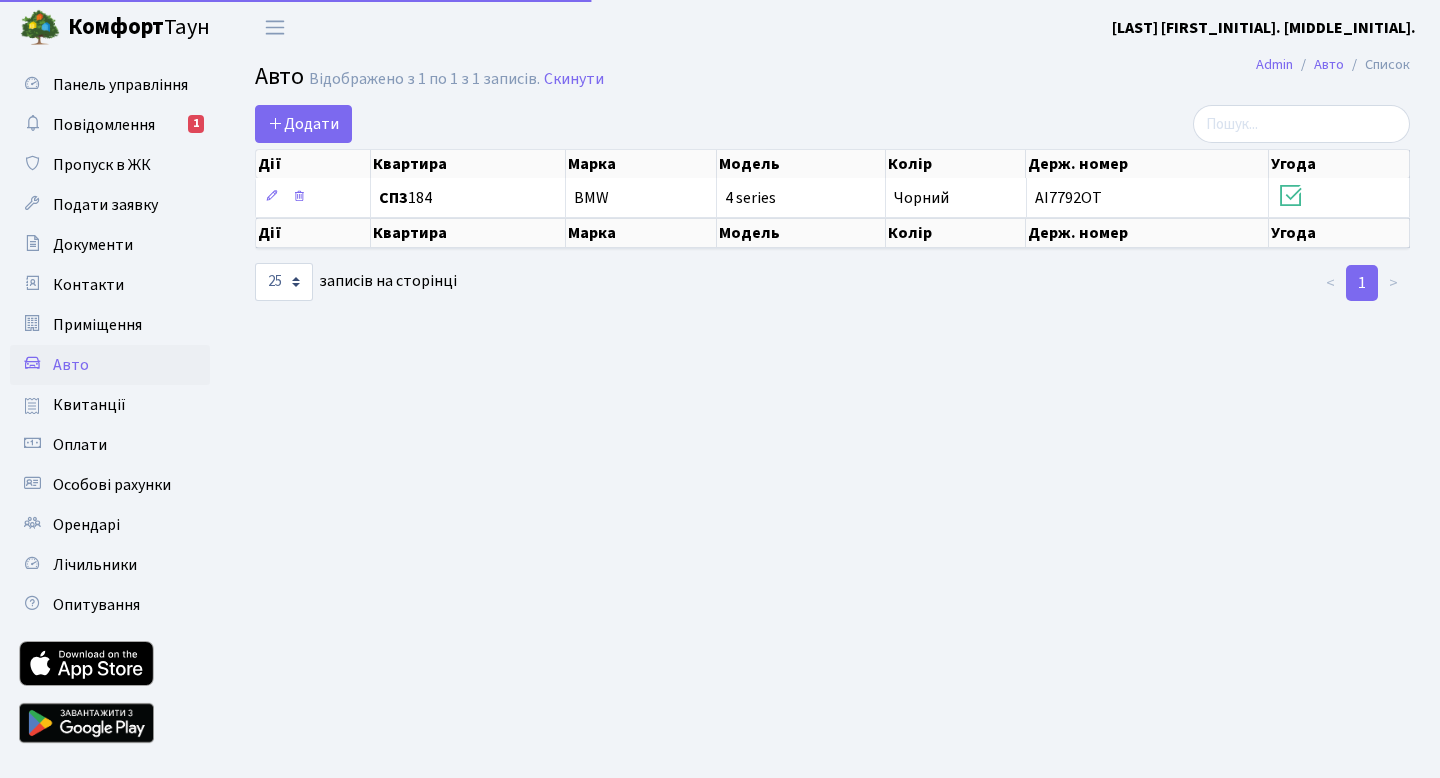 select on "25" 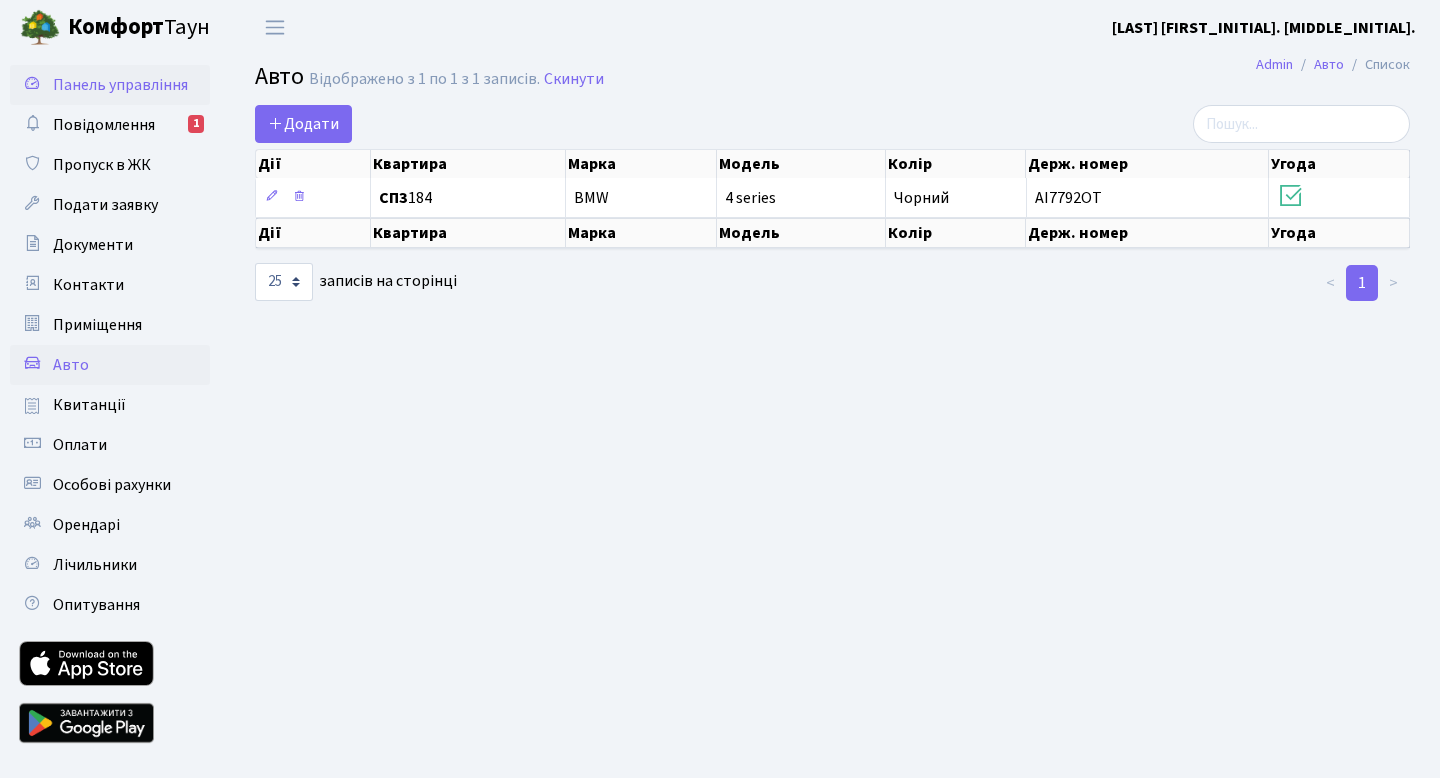 click on "Панель управління" at bounding box center [110, 85] 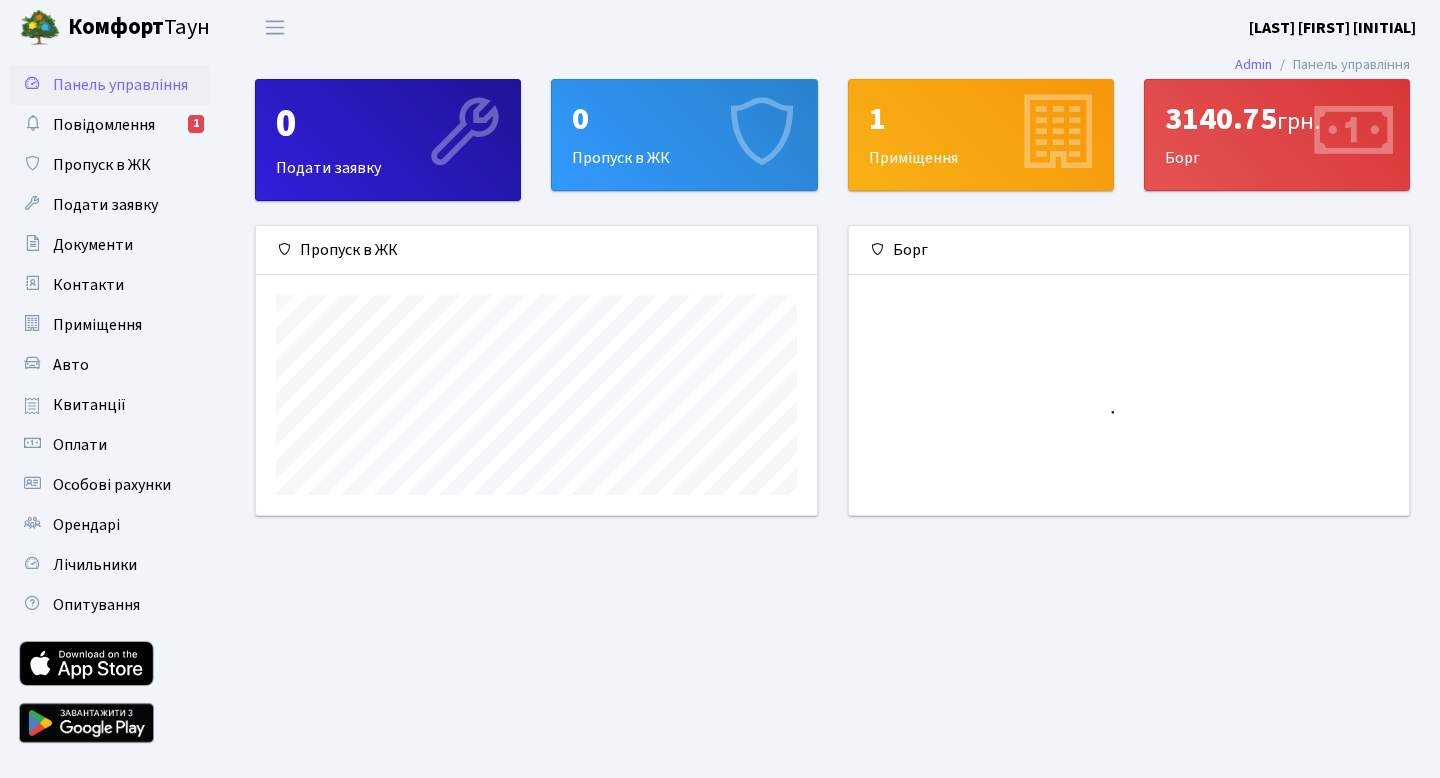 scroll, scrollTop: 0, scrollLeft: 0, axis: both 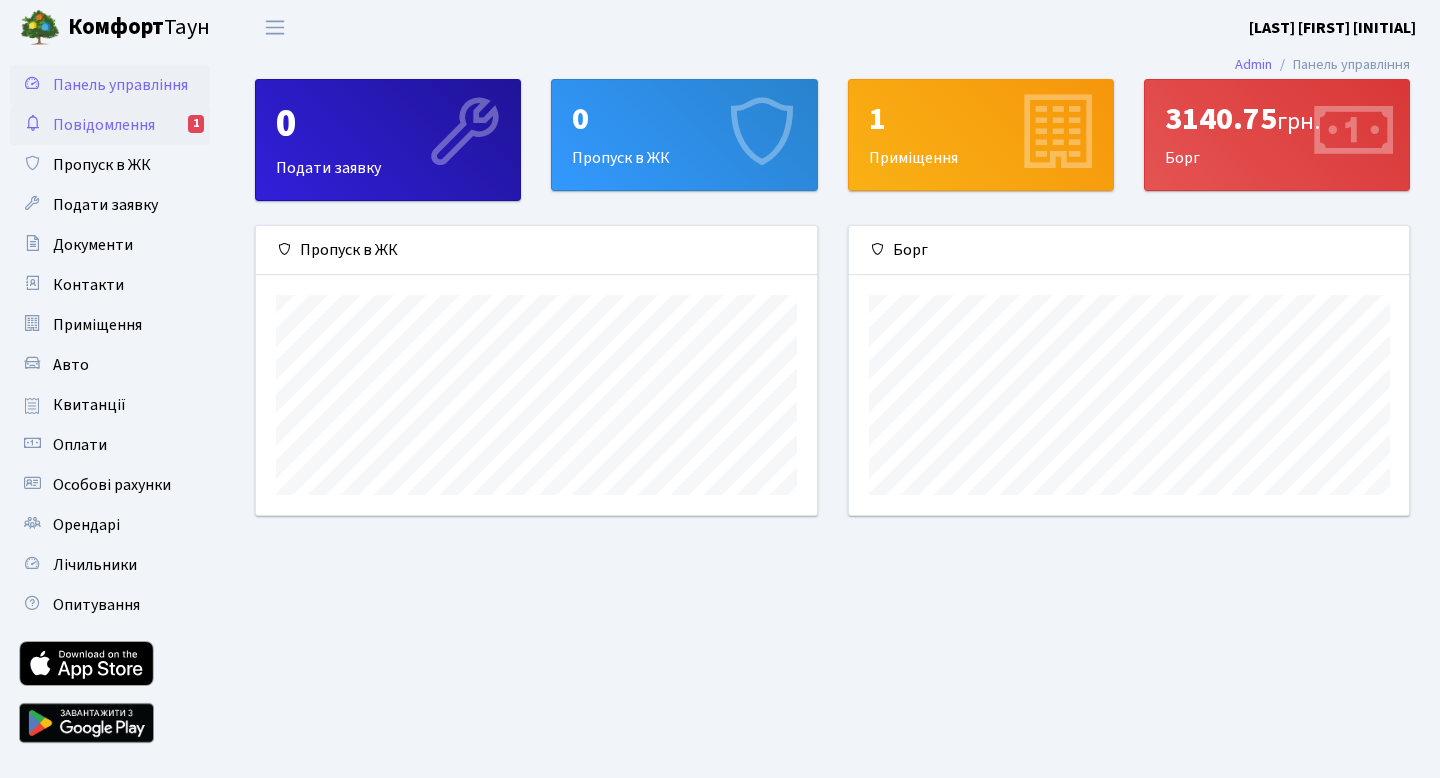 click on "Повідомлення" at bounding box center (104, 125) 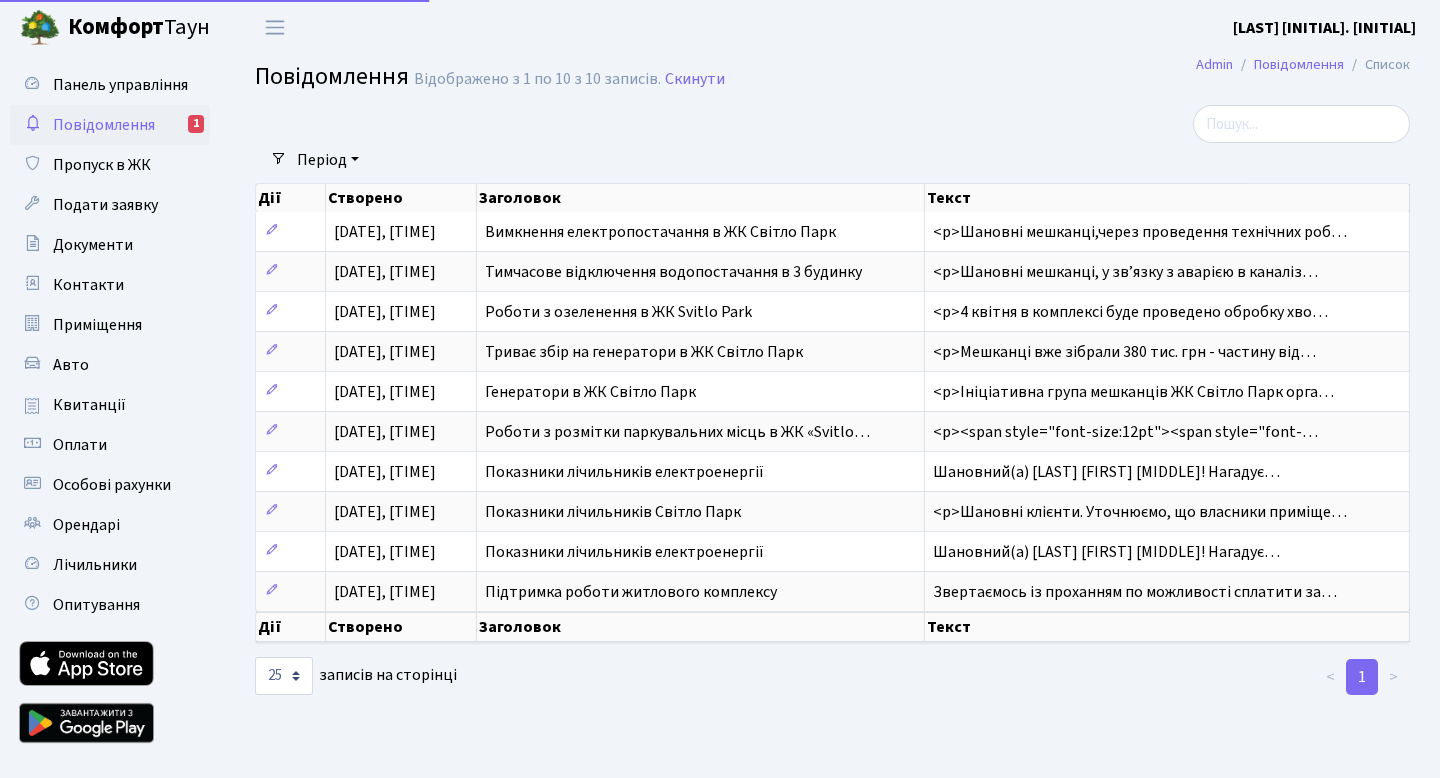 select on "25" 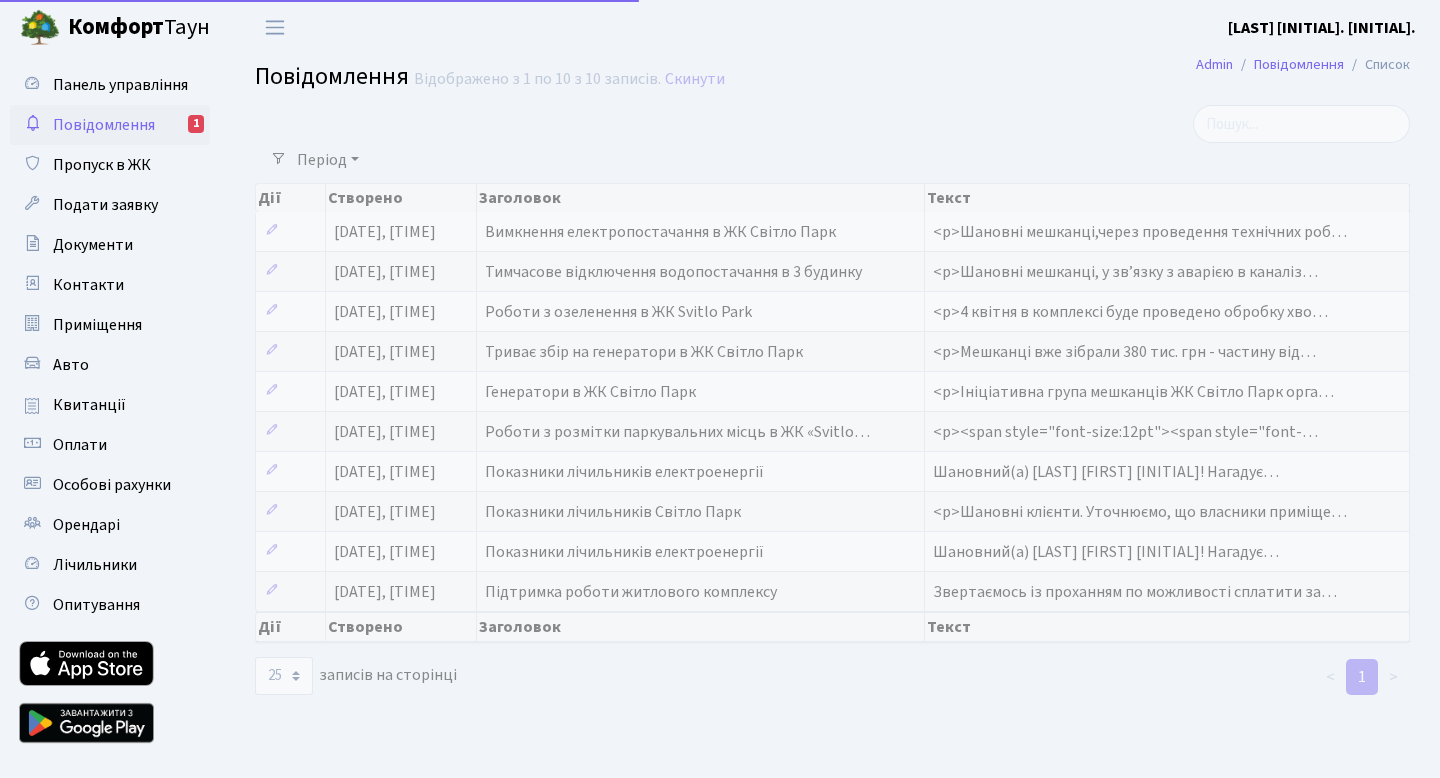 select on "25" 